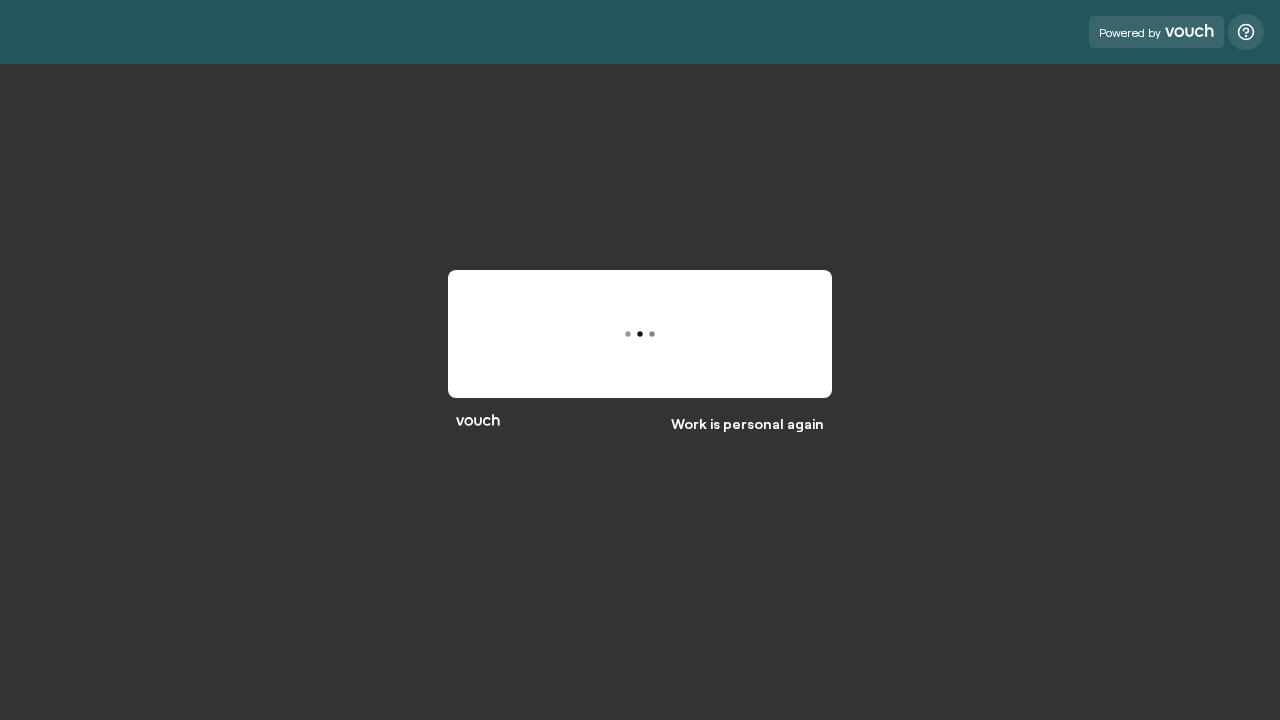 scroll, scrollTop: 0, scrollLeft: 0, axis: both 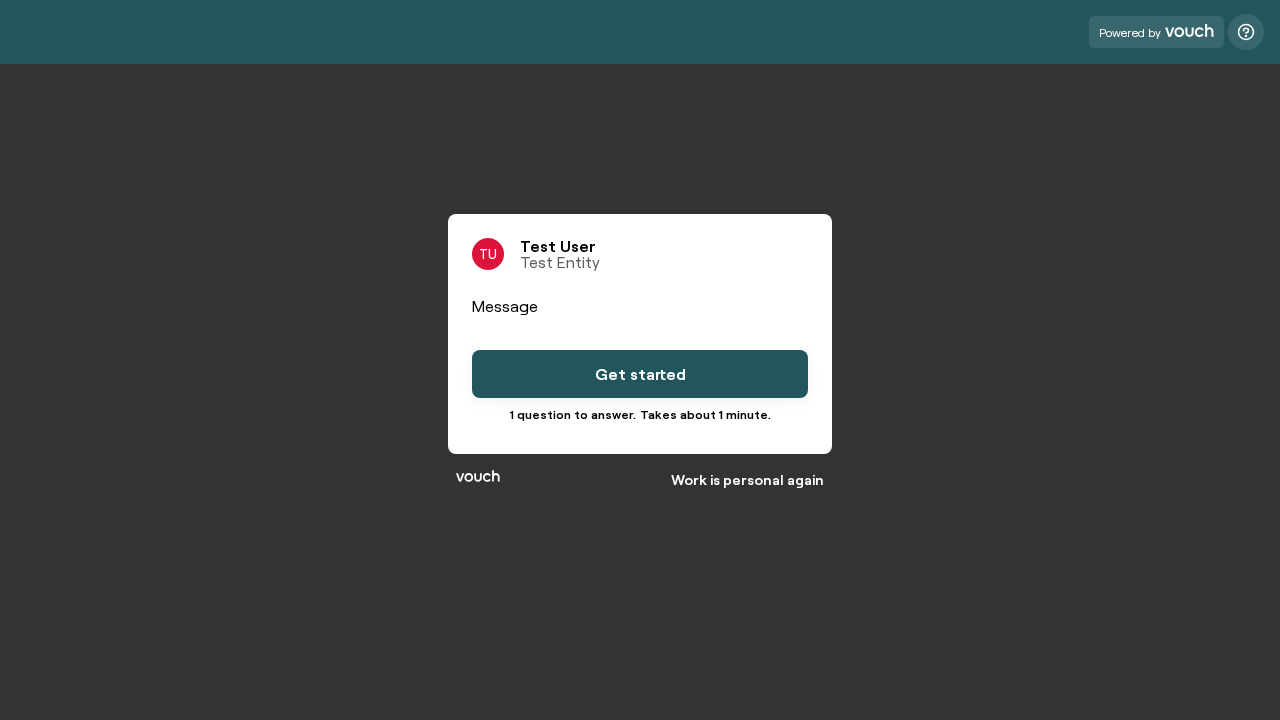 click on "Get started" at bounding box center (640, 374) 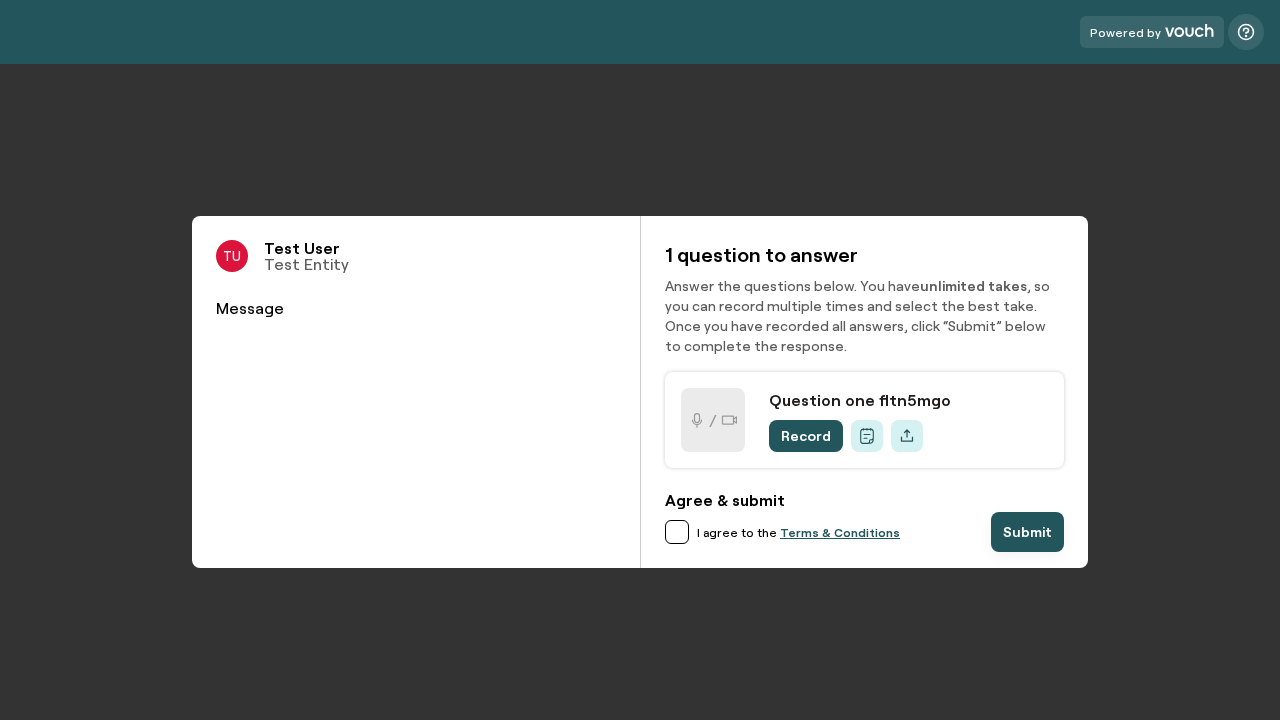 scroll, scrollTop: 0, scrollLeft: 0, axis: both 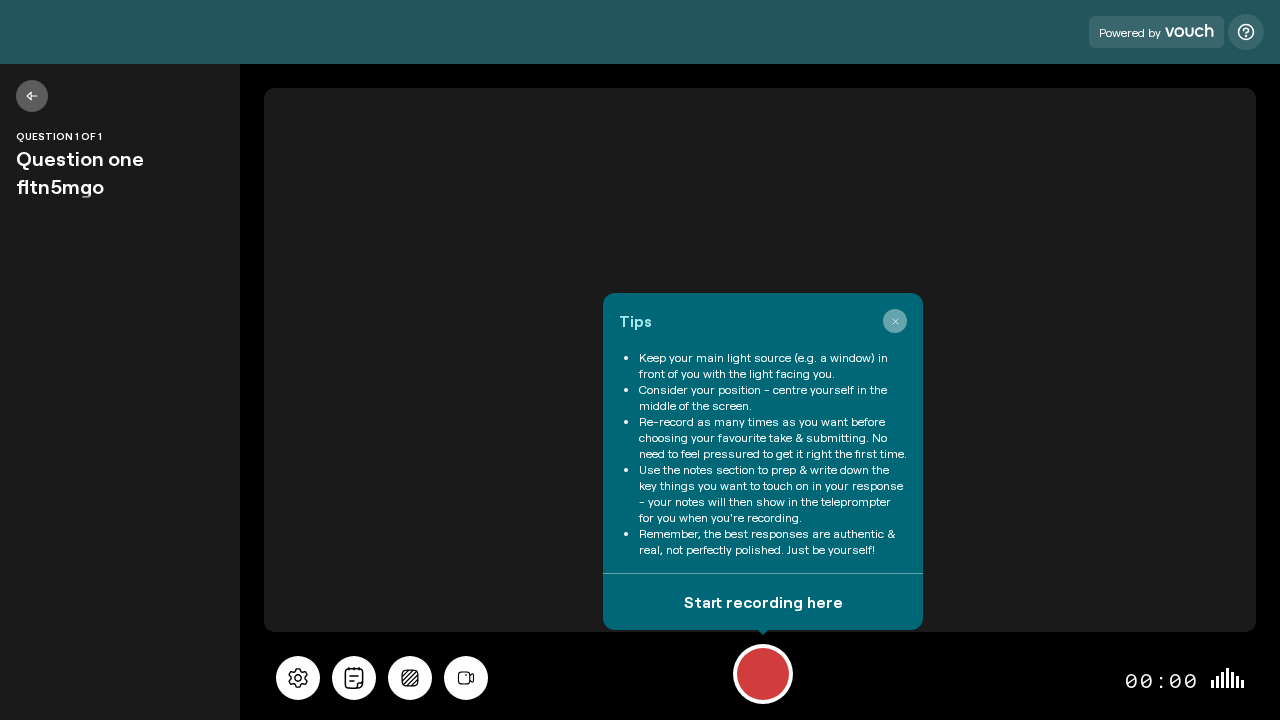 click 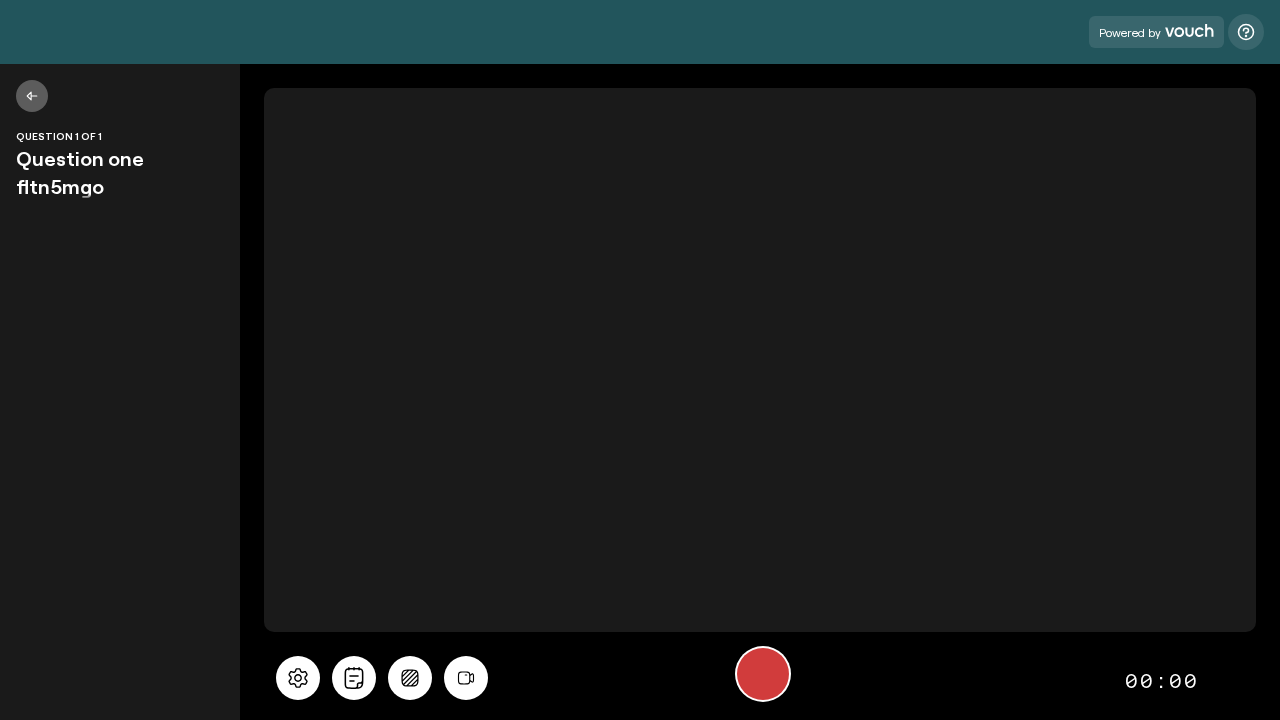 click at bounding box center (763, 674) 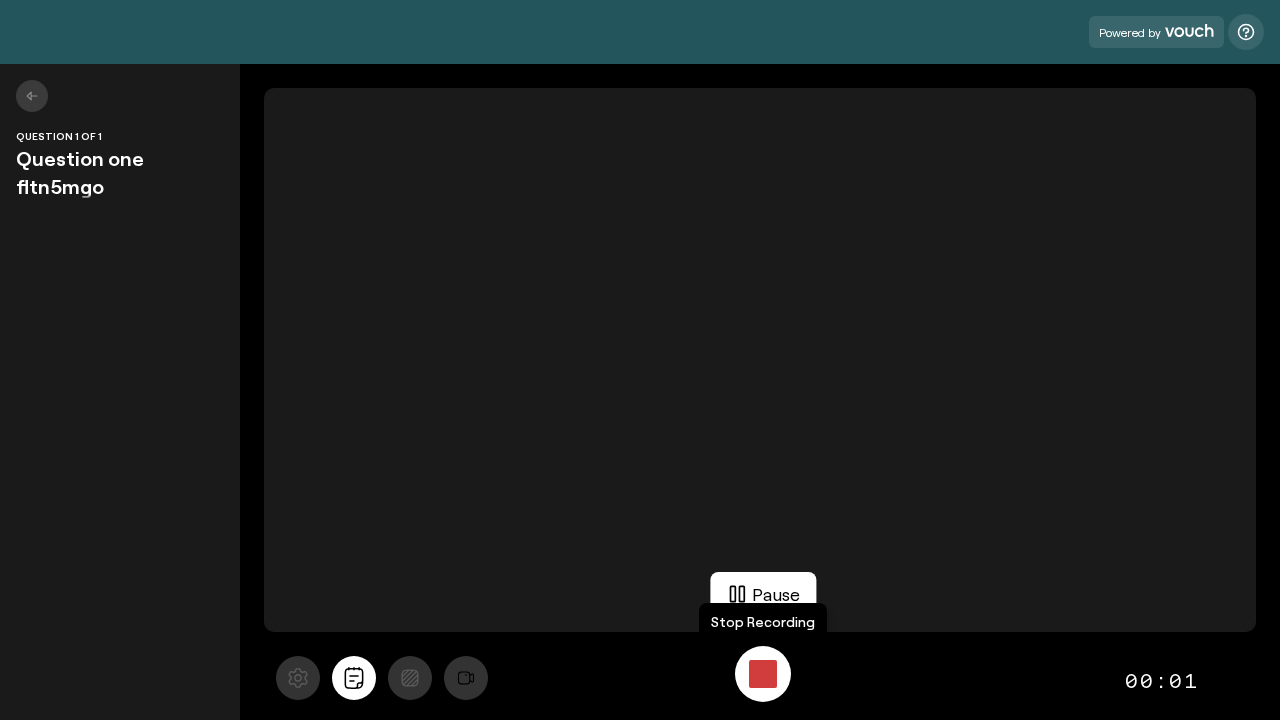 click at bounding box center (763, 674) 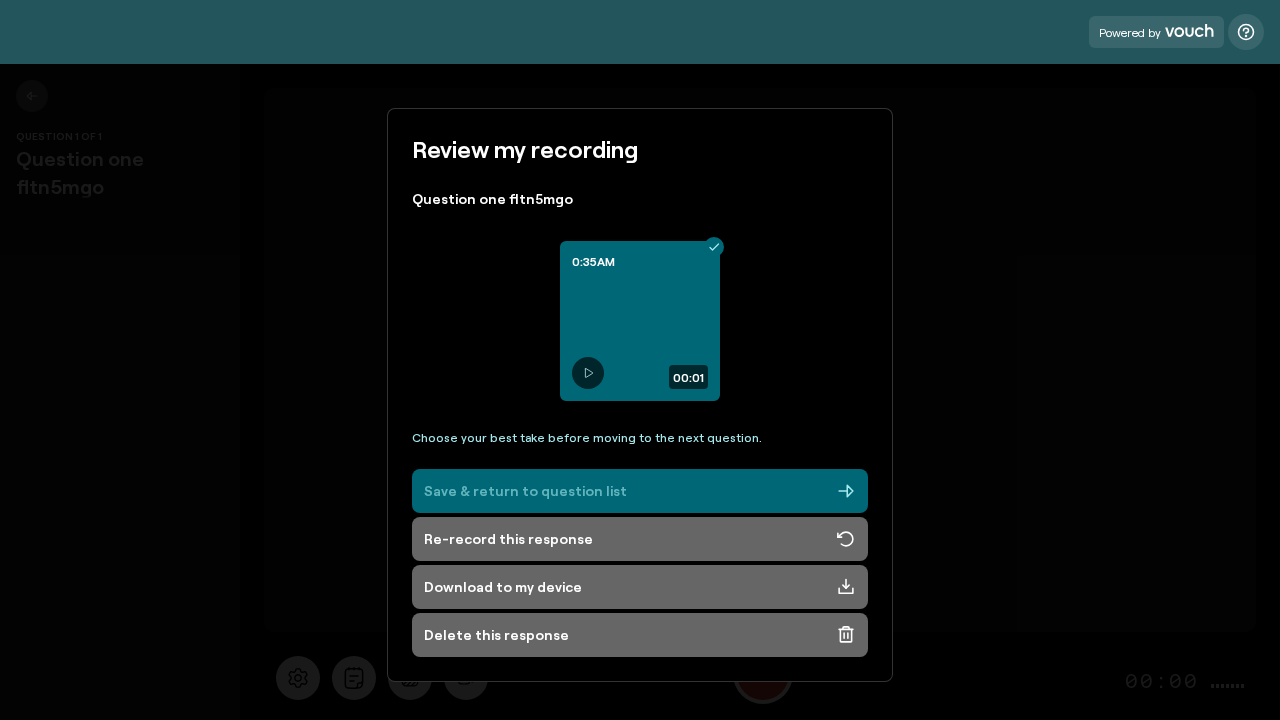 click on "Save & return to question list" at bounding box center (640, 491) 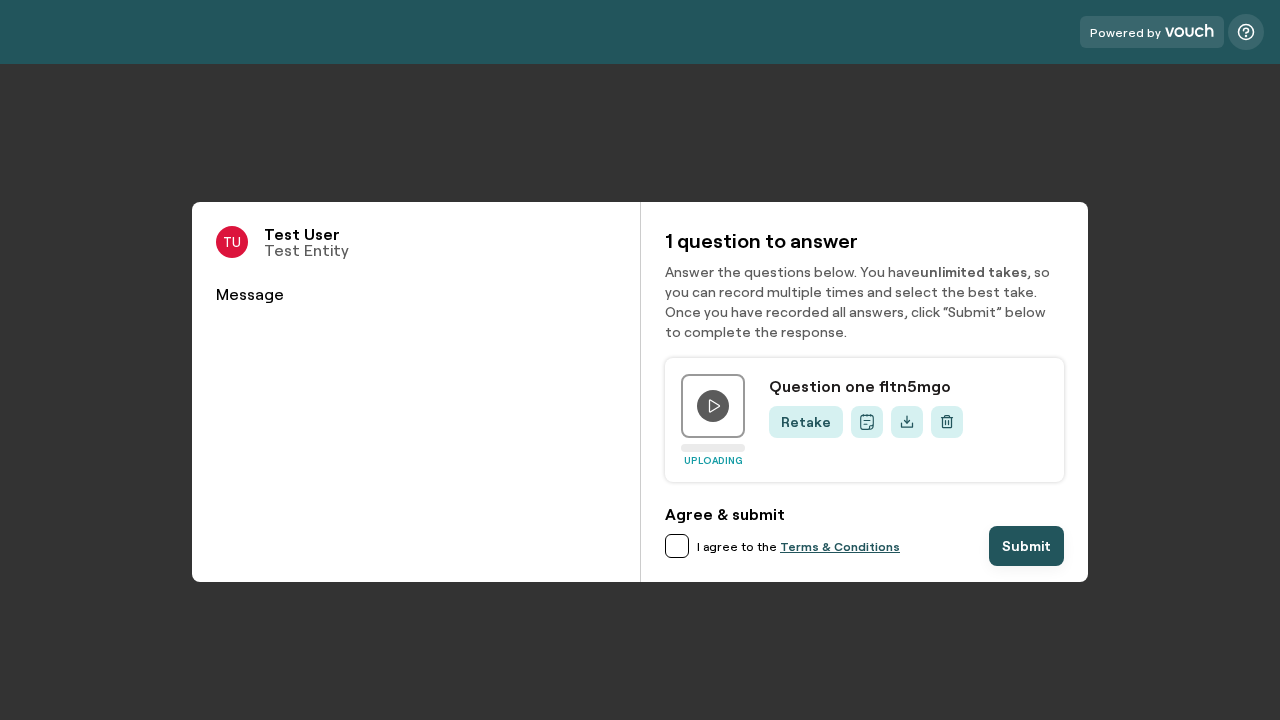 click at bounding box center [677, 546] 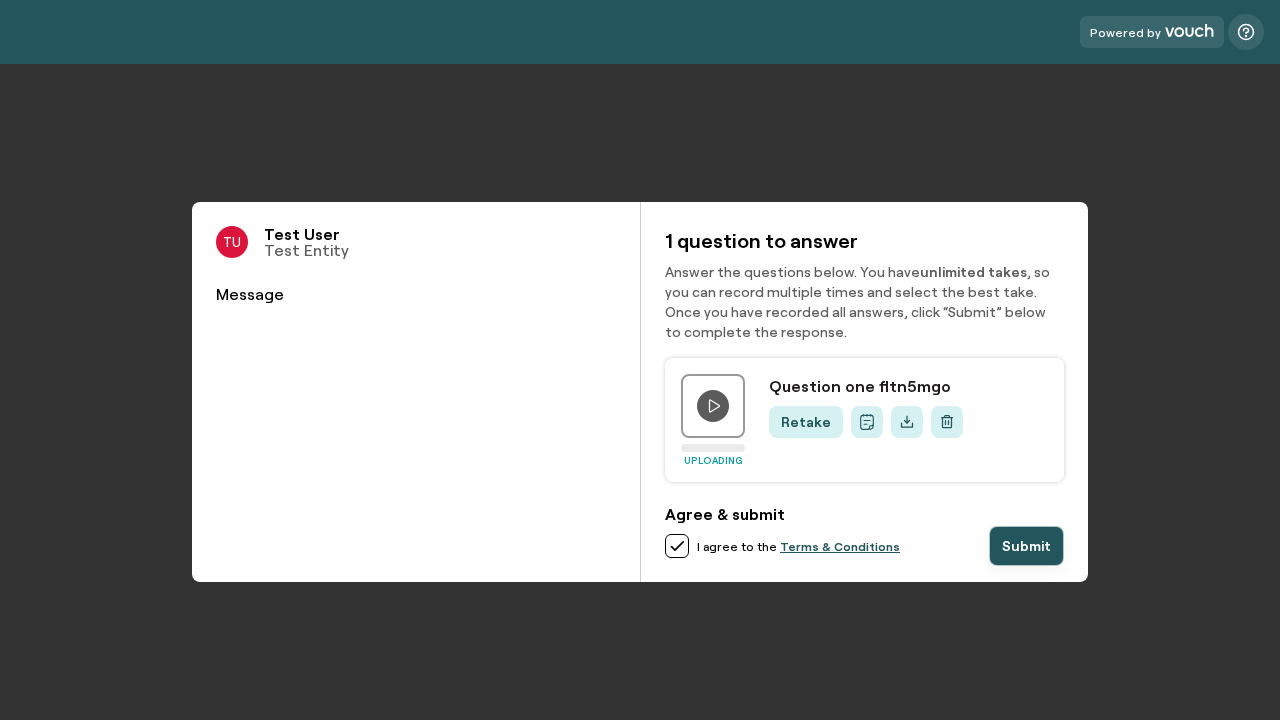 click on "Submit" at bounding box center [1026, 546] 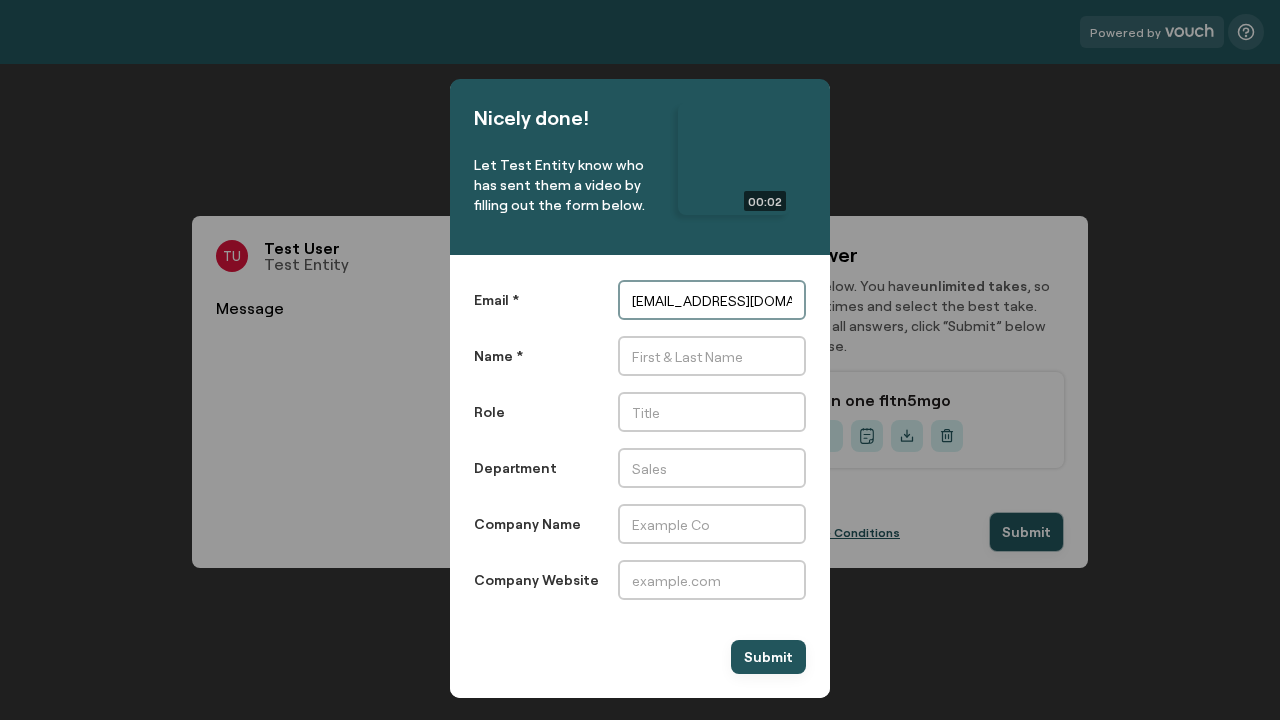type on "[EMAIL_ADDRESS][DOMAIN_NAME]" 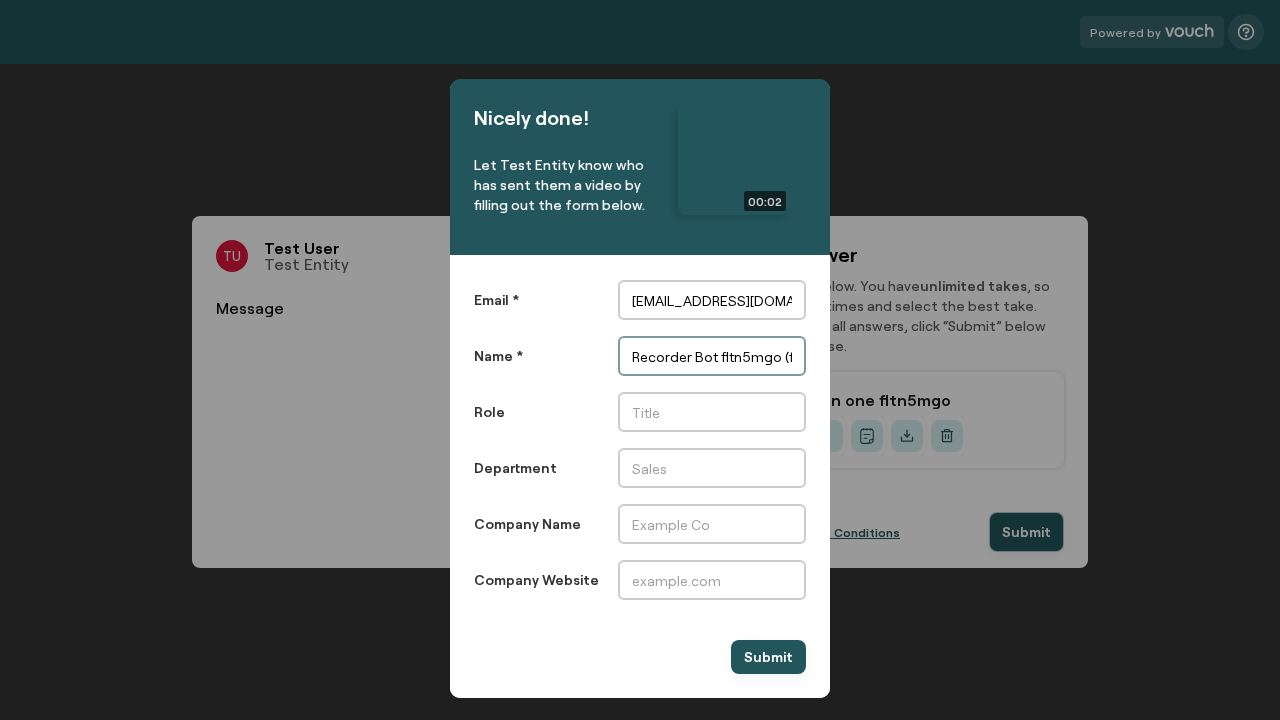 scroll, scrollTop: 0, scrollLeft: 0, axis: both 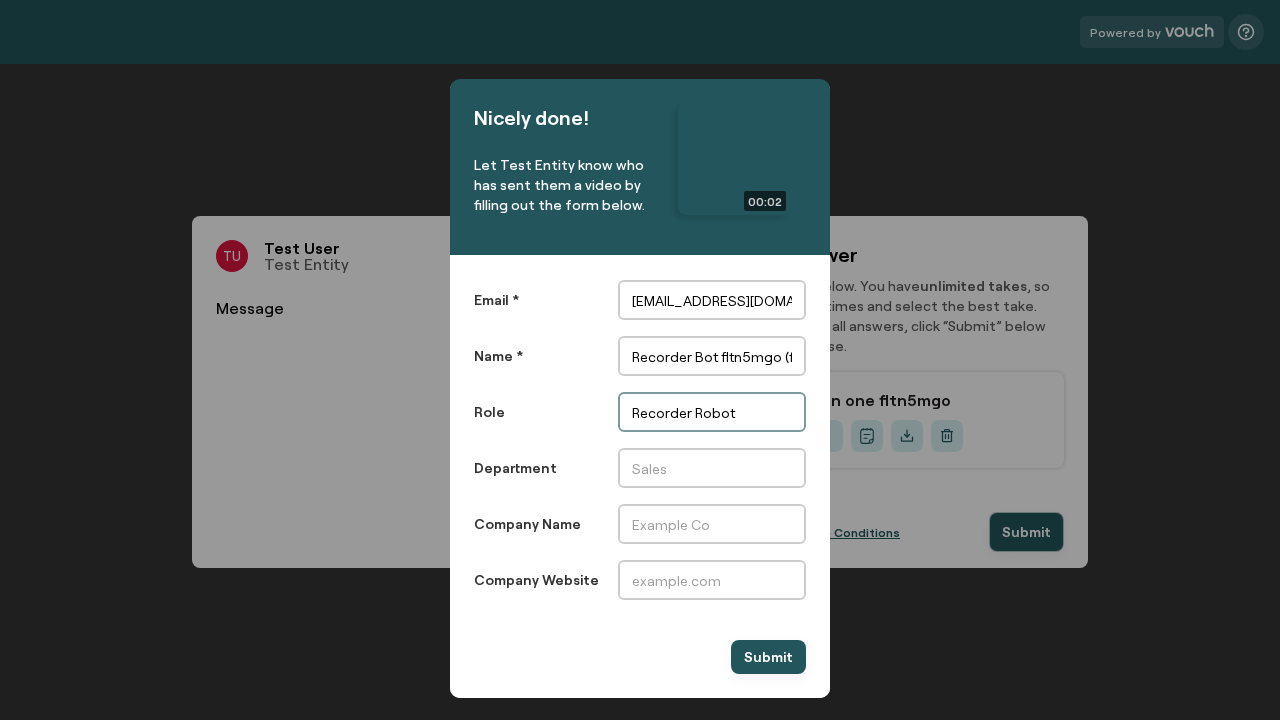 type on "Recorder Robot" 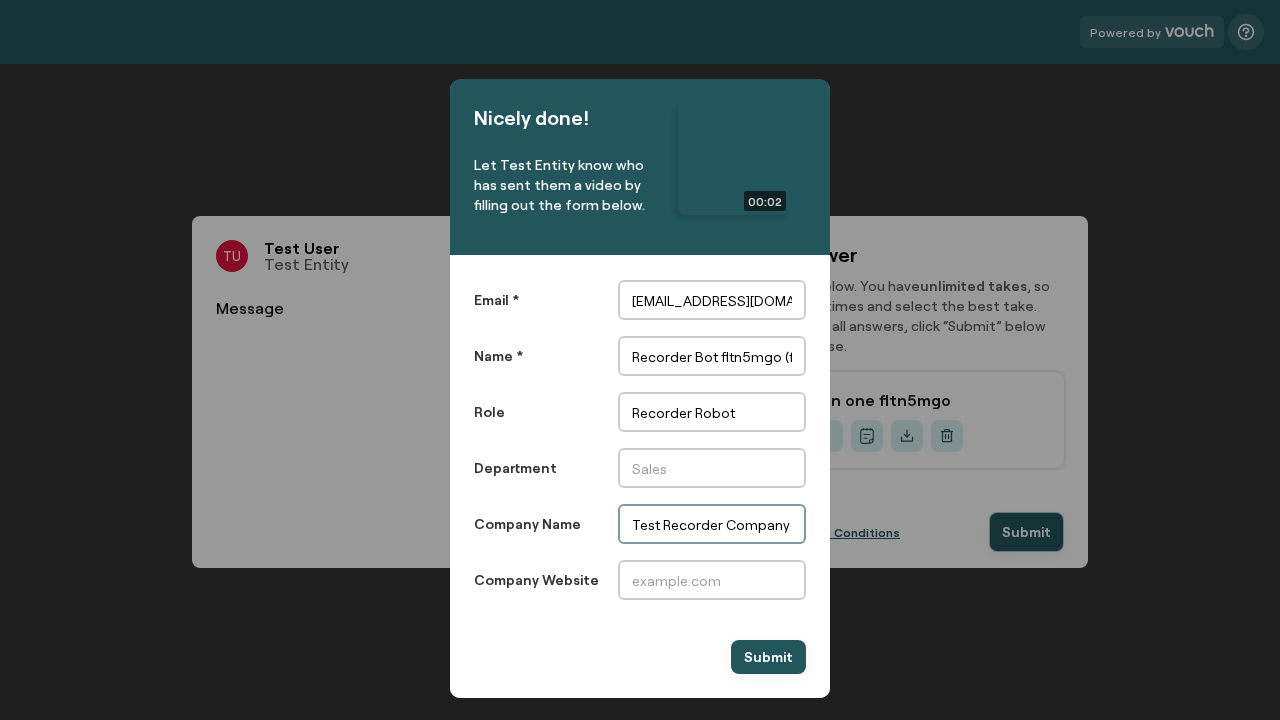 type on "Test Recorder Company (fu1oeicq)" 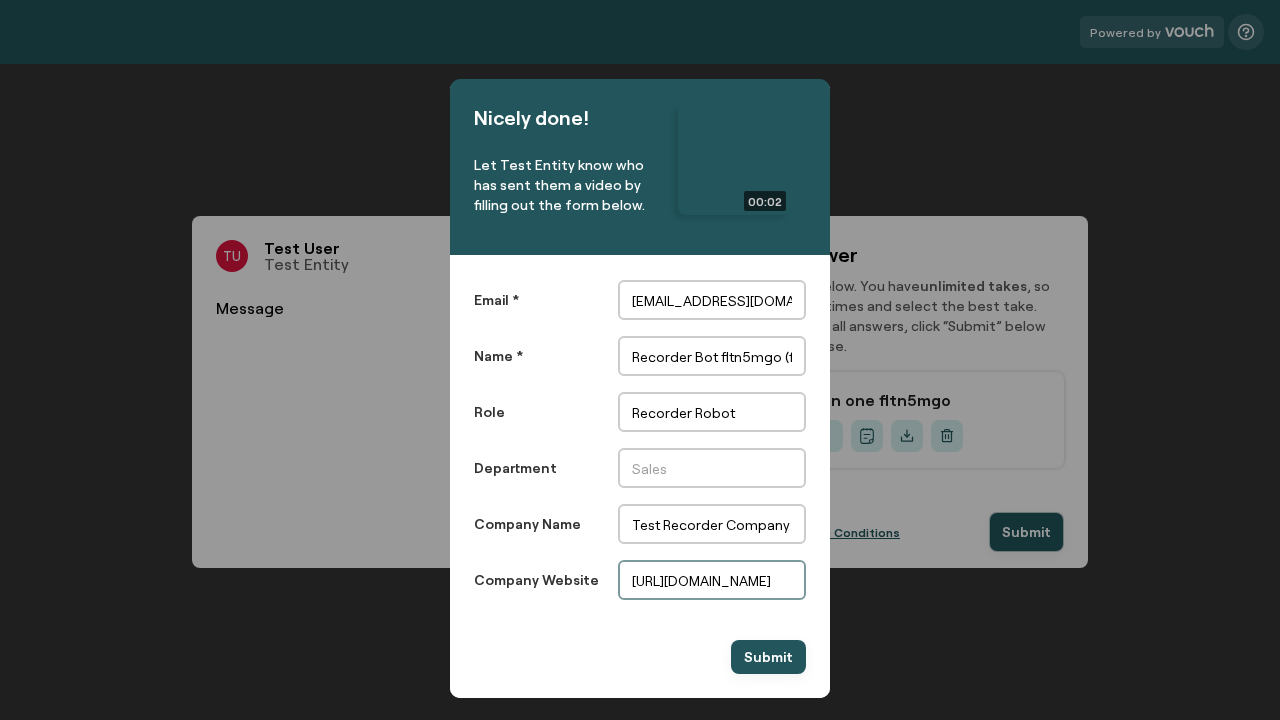 scroll, scrollTop: 0, scrollLeft: 0, axis: both 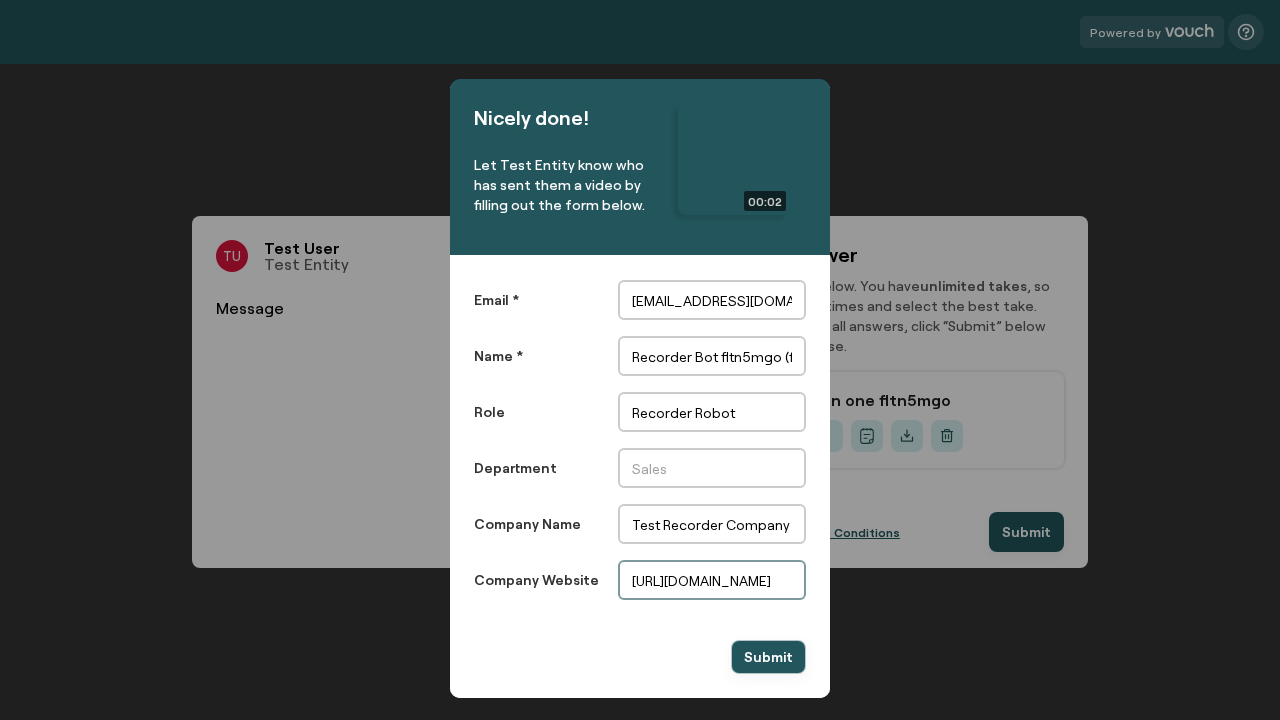 type on "[URL][DOMAIN_NAME]" 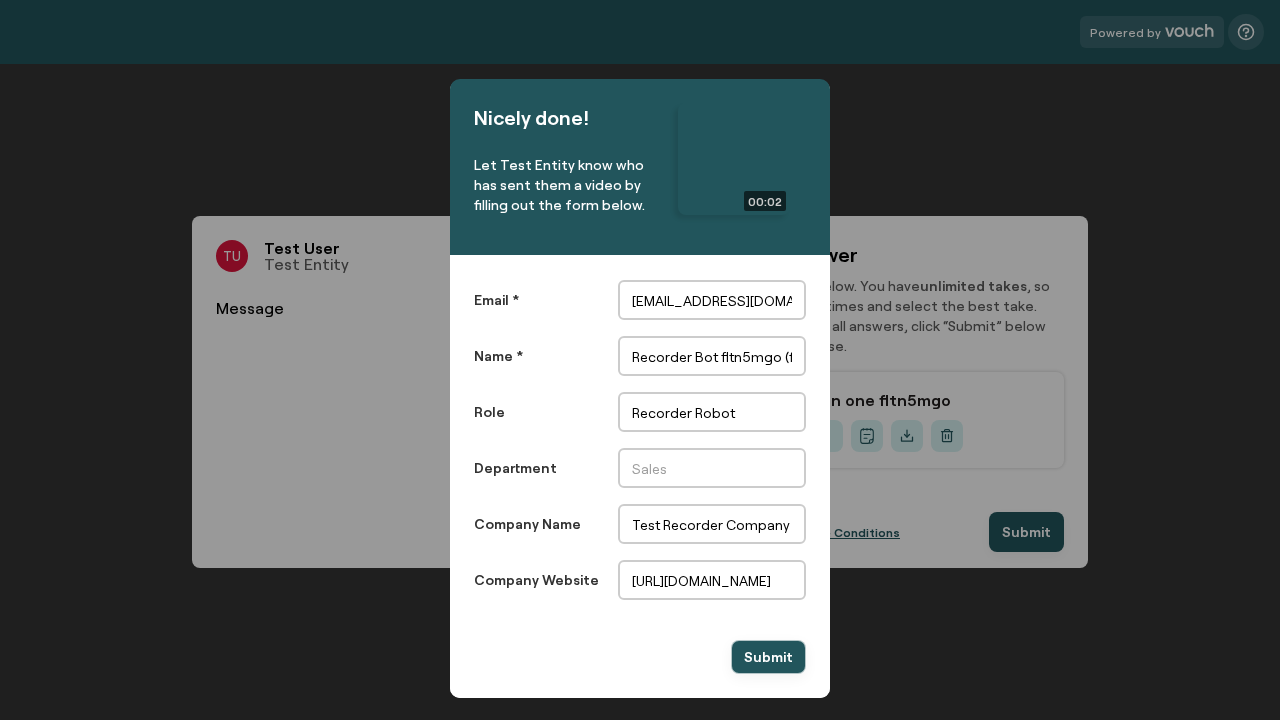 click on "Submit" at bounding box center (768, 657) 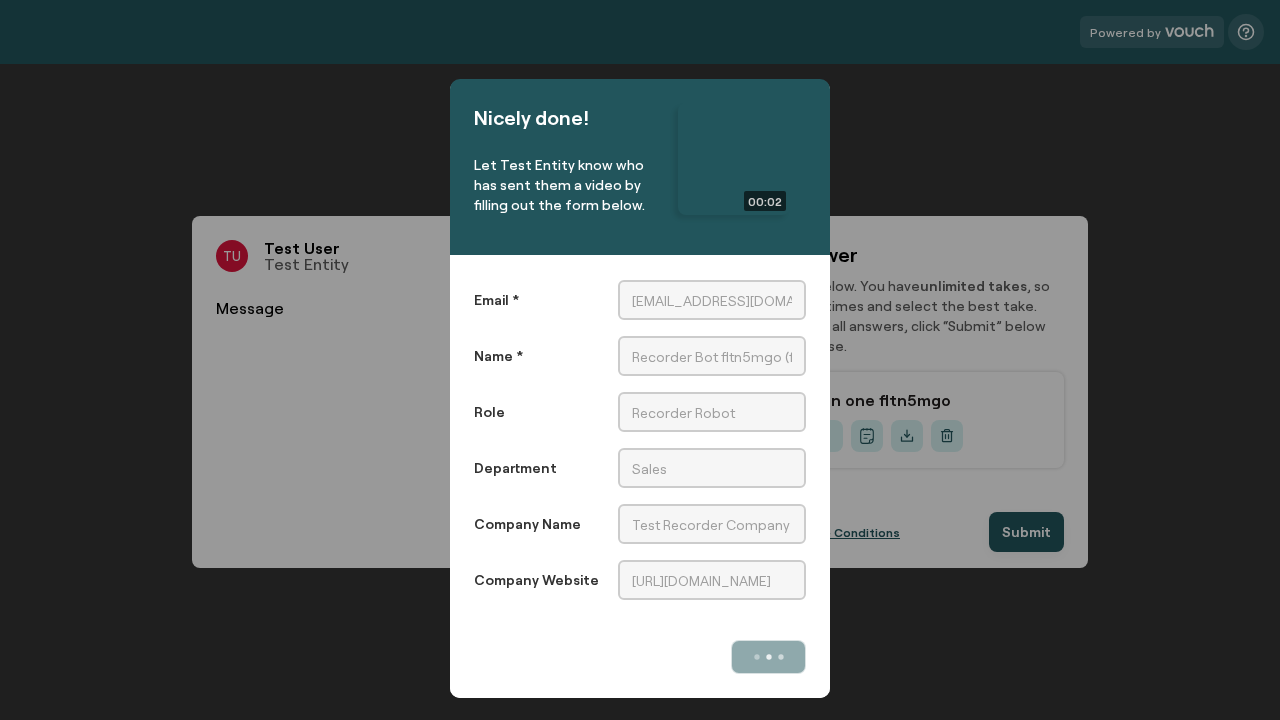 scroll, scrollTop: 0, scrollLeft: 0, axis: both 